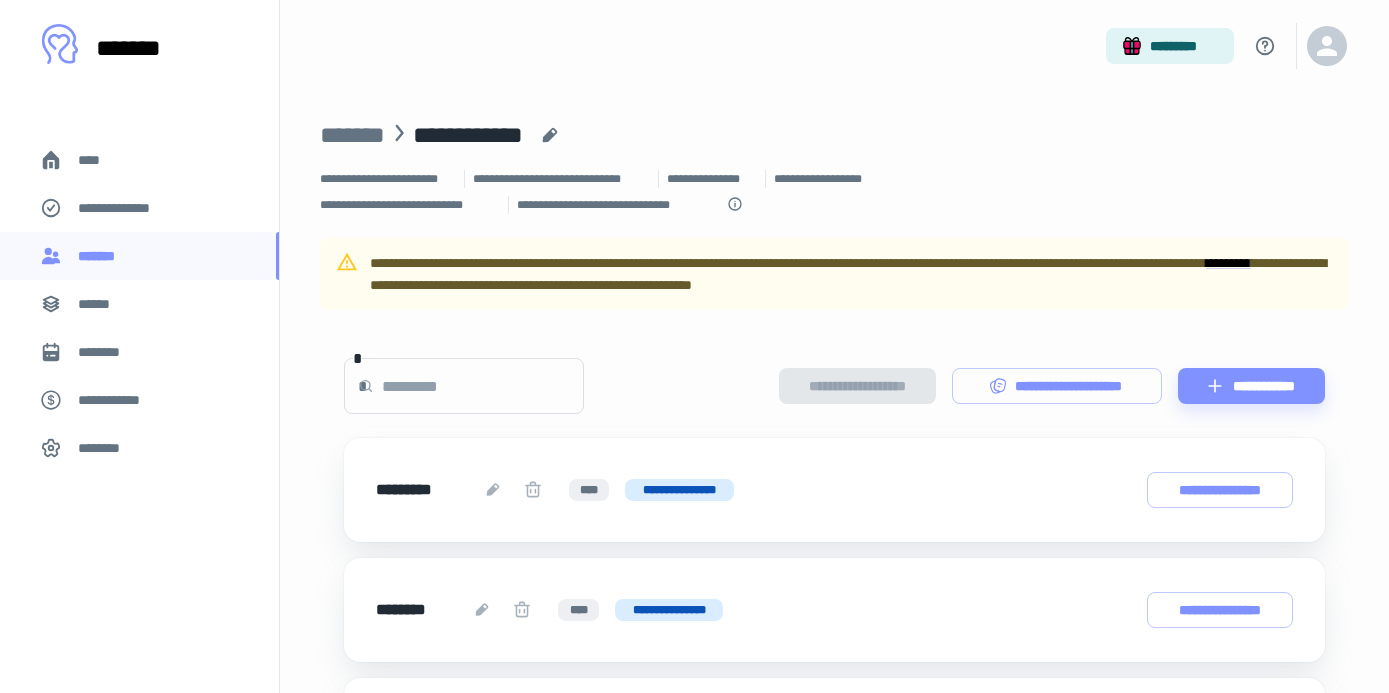 scroll, scrollTop: 0, scrollLeft: 0, axis: both 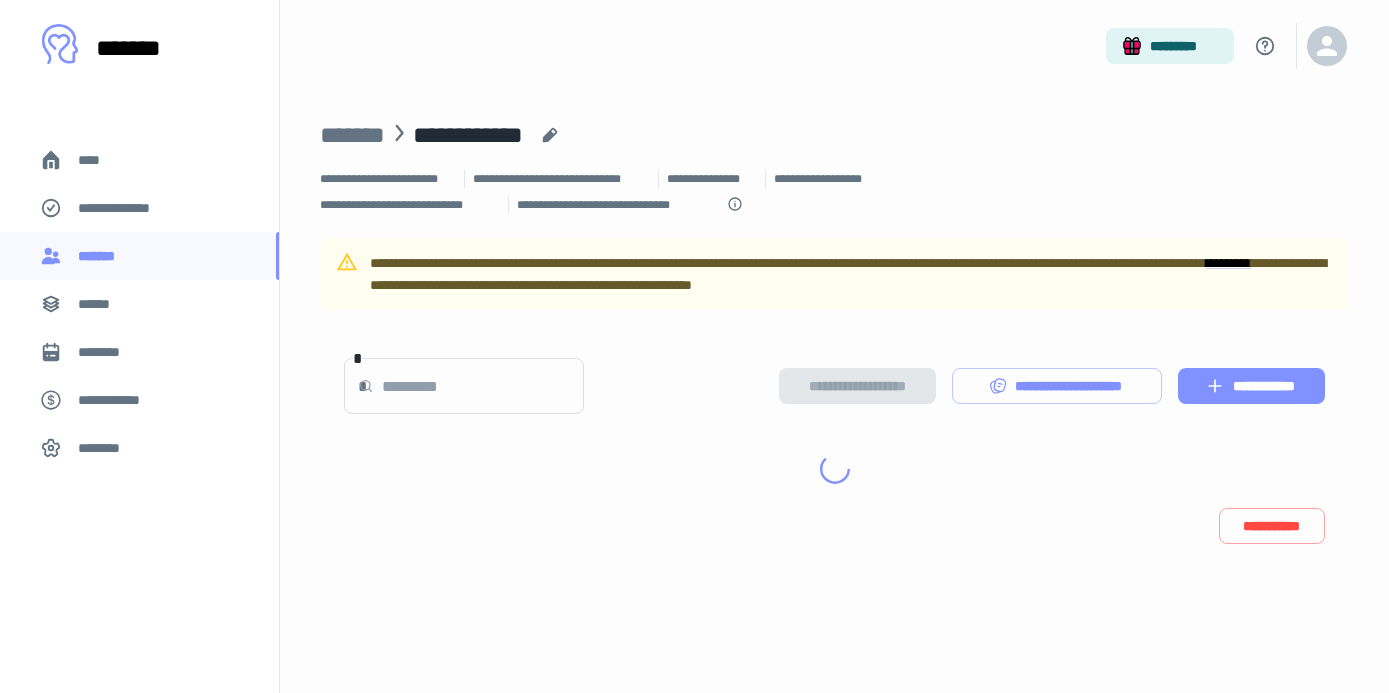 click on "**********" at bounding box center [1251, 386] 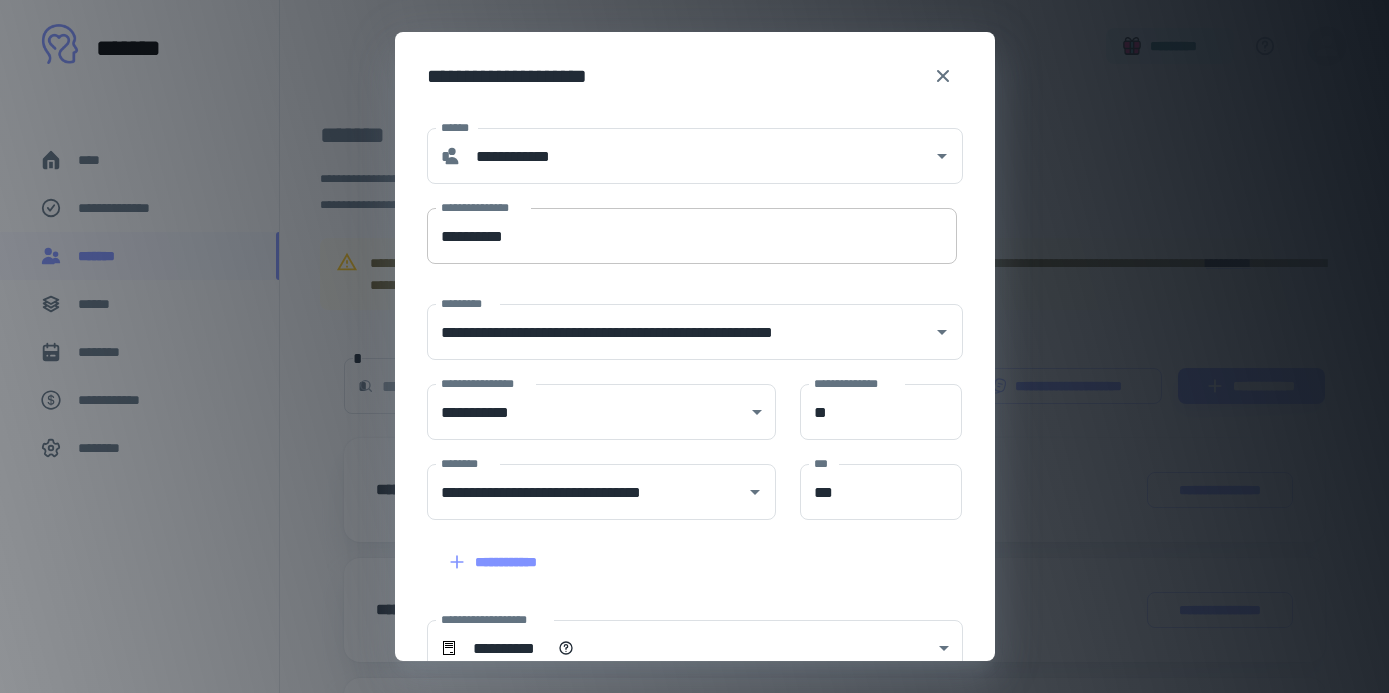 click on "**********" at bounding box center [692, 236] 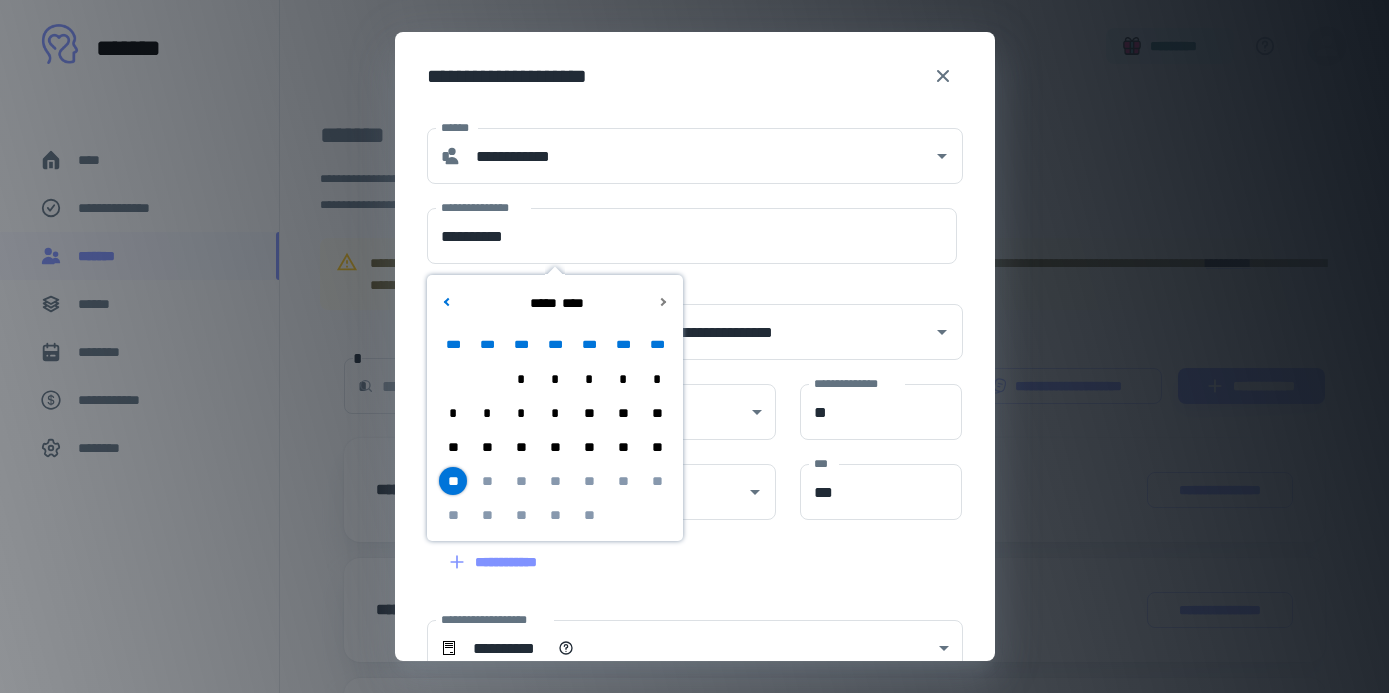 click on "**" at bounding box center (521, 447) 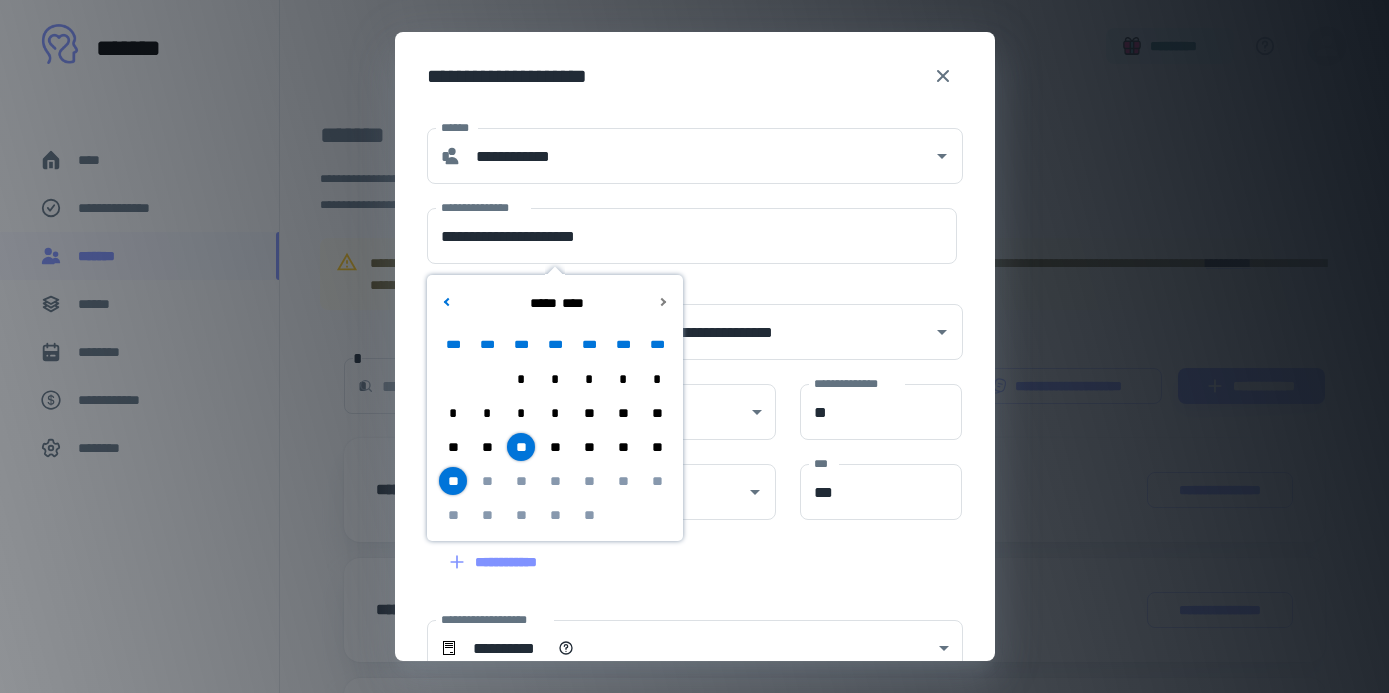 click on "**" at bounding box center [453, 481] 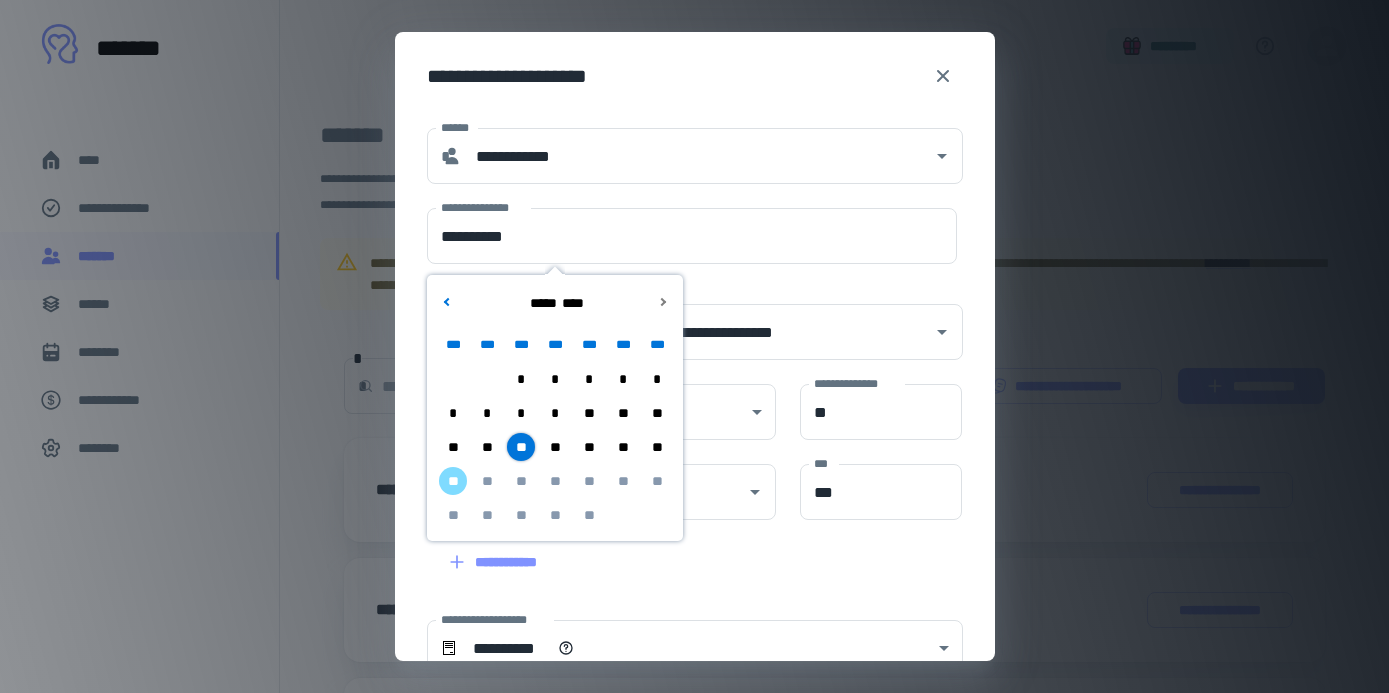 click on "**********" at bounding box center [683, 550] 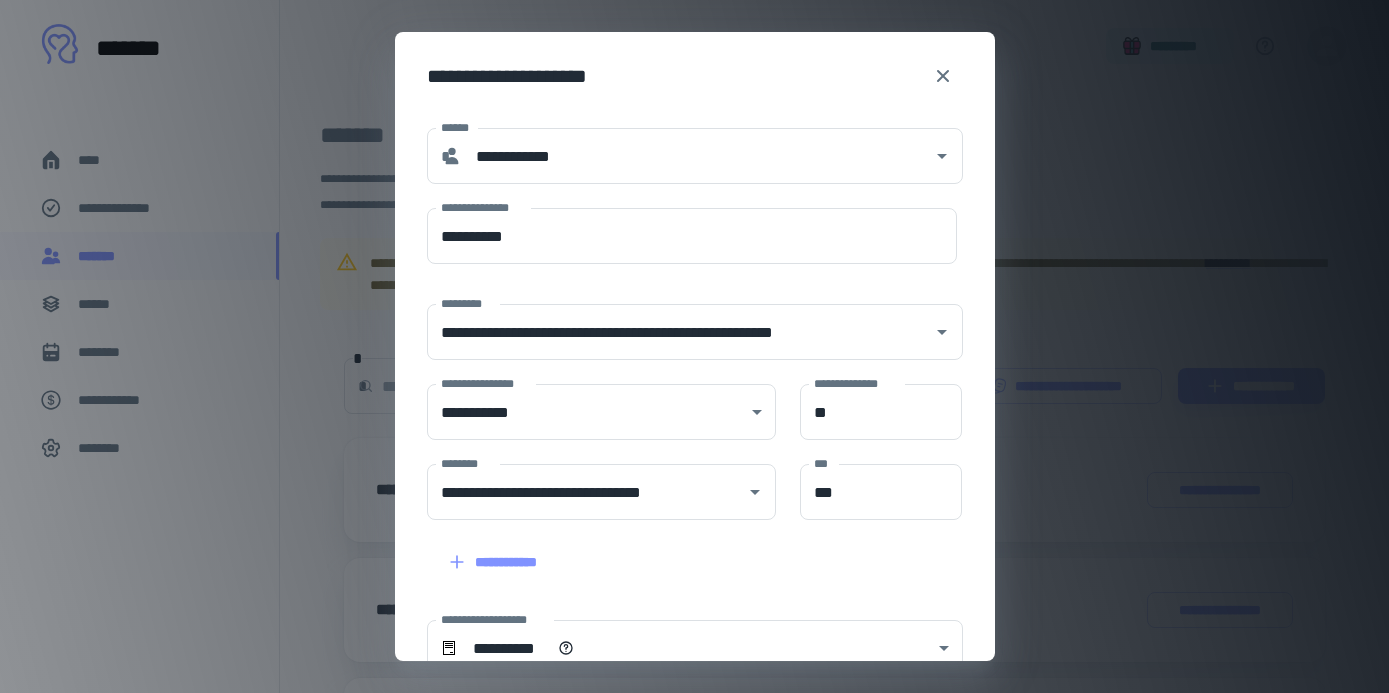 scroll, scrollTop: 369, scrollLeft: 0, axis: vertical 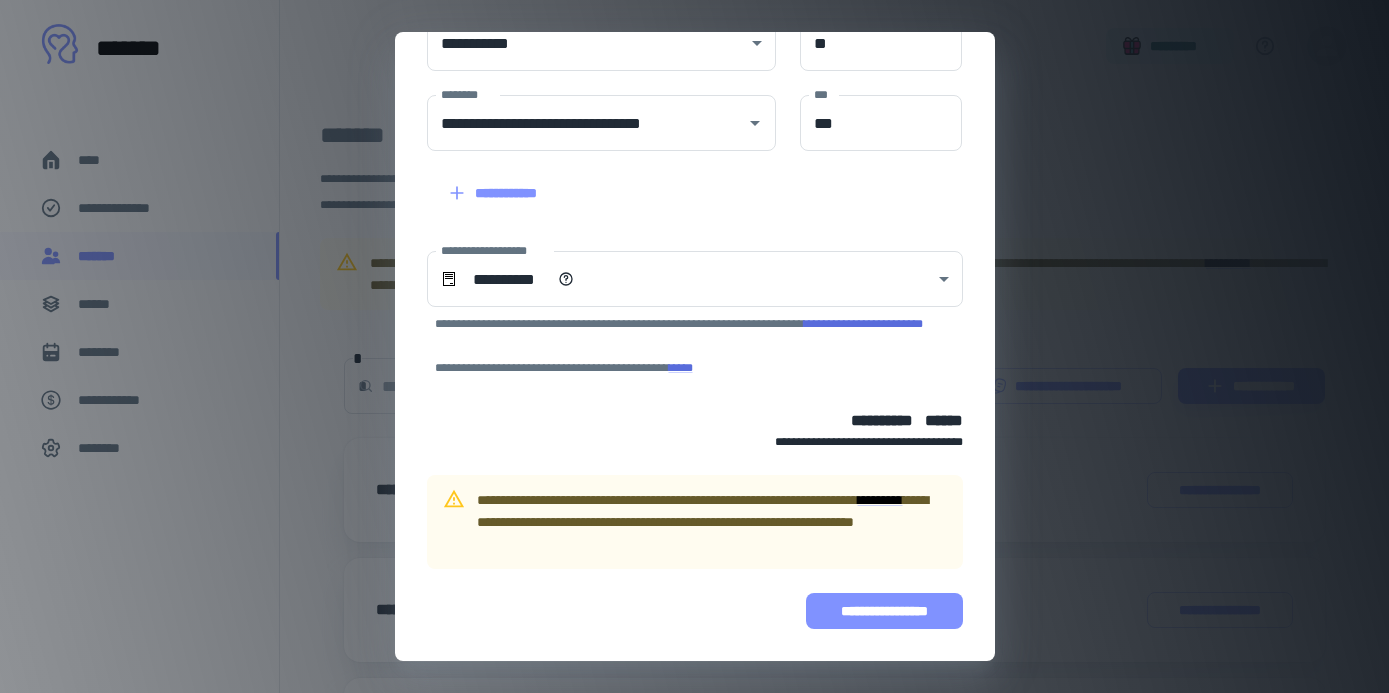 click on "**********" at bounding box center (884, 611) 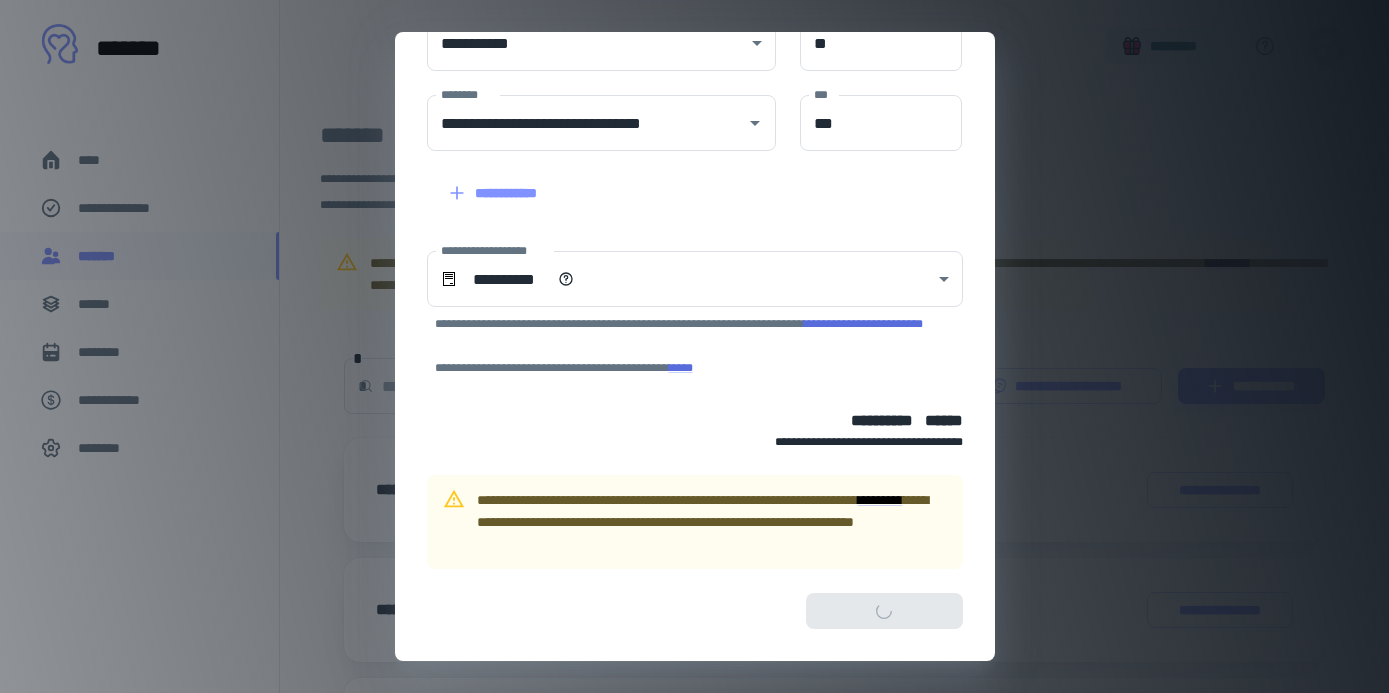 scroll, scrollTop: 495, scrollLeft: 0, axis: vertical 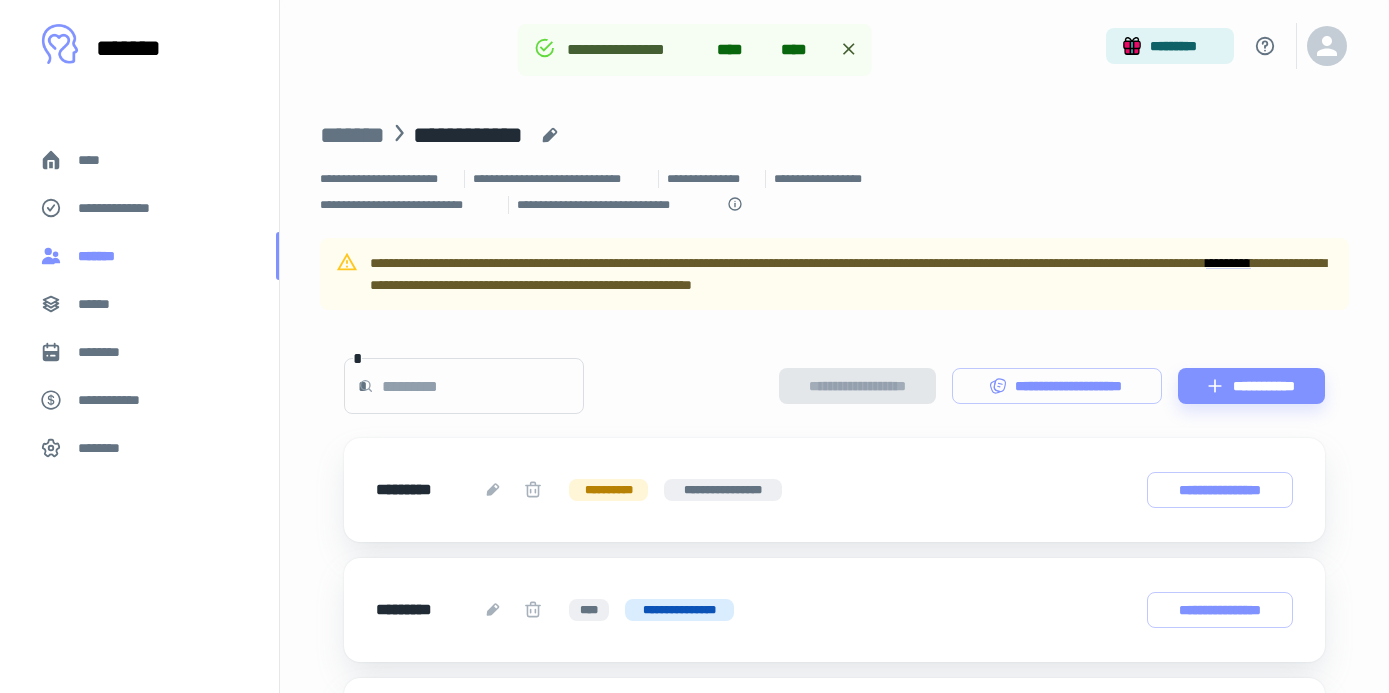 click on "*******" at bounding box center [139, 256] 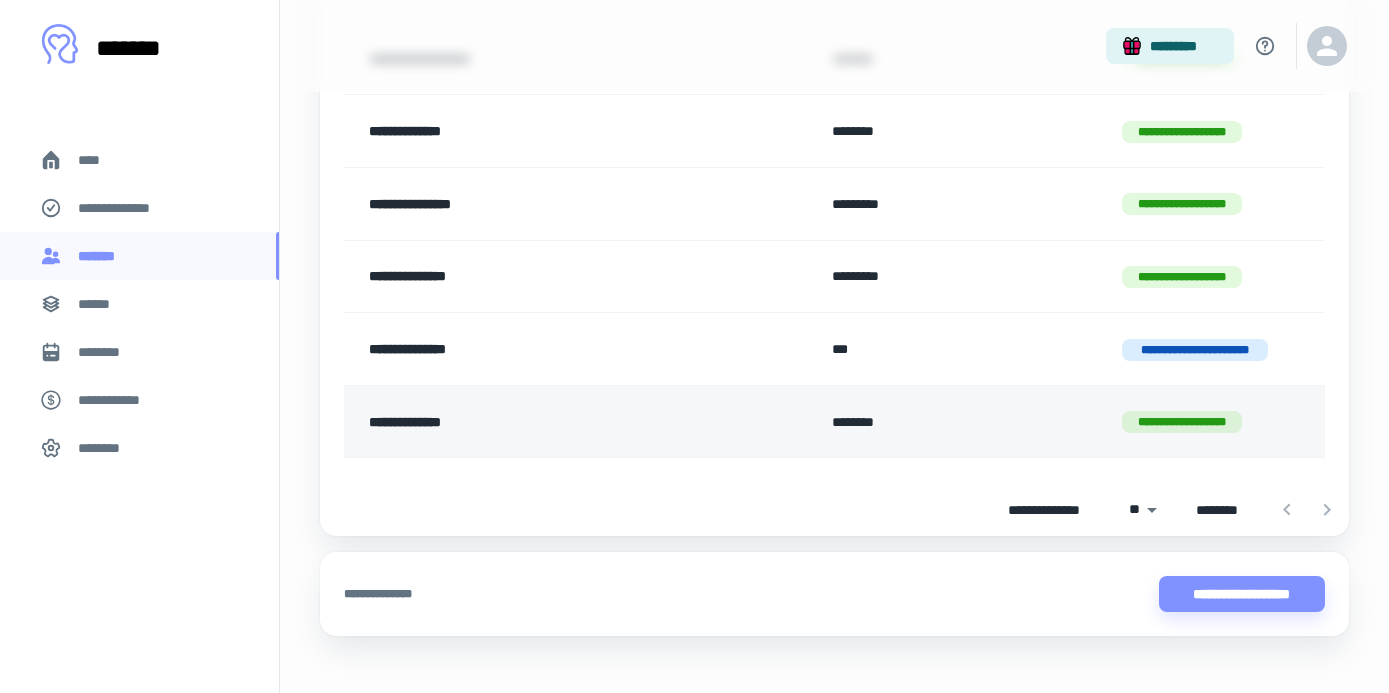 scroll, scrollTop: 0, scrollLeft: 0, axis: both 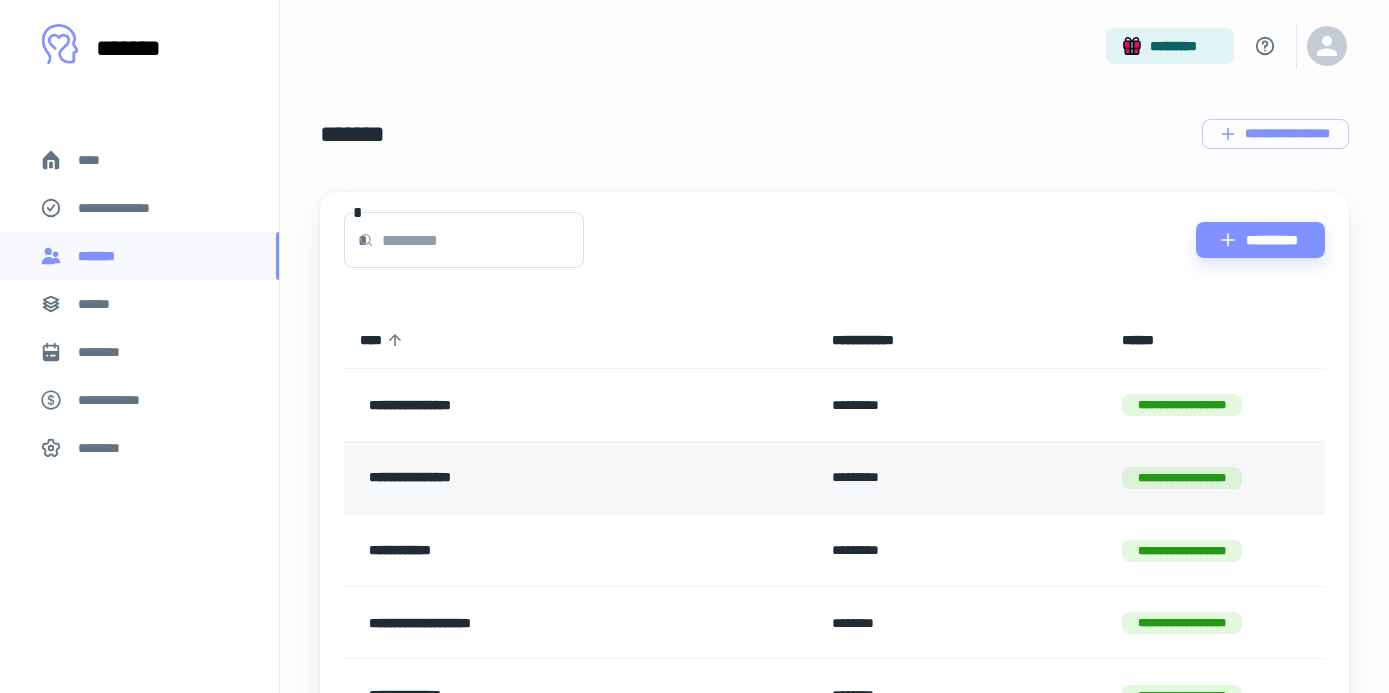 click on "**********" at bounding box center (535, 478) 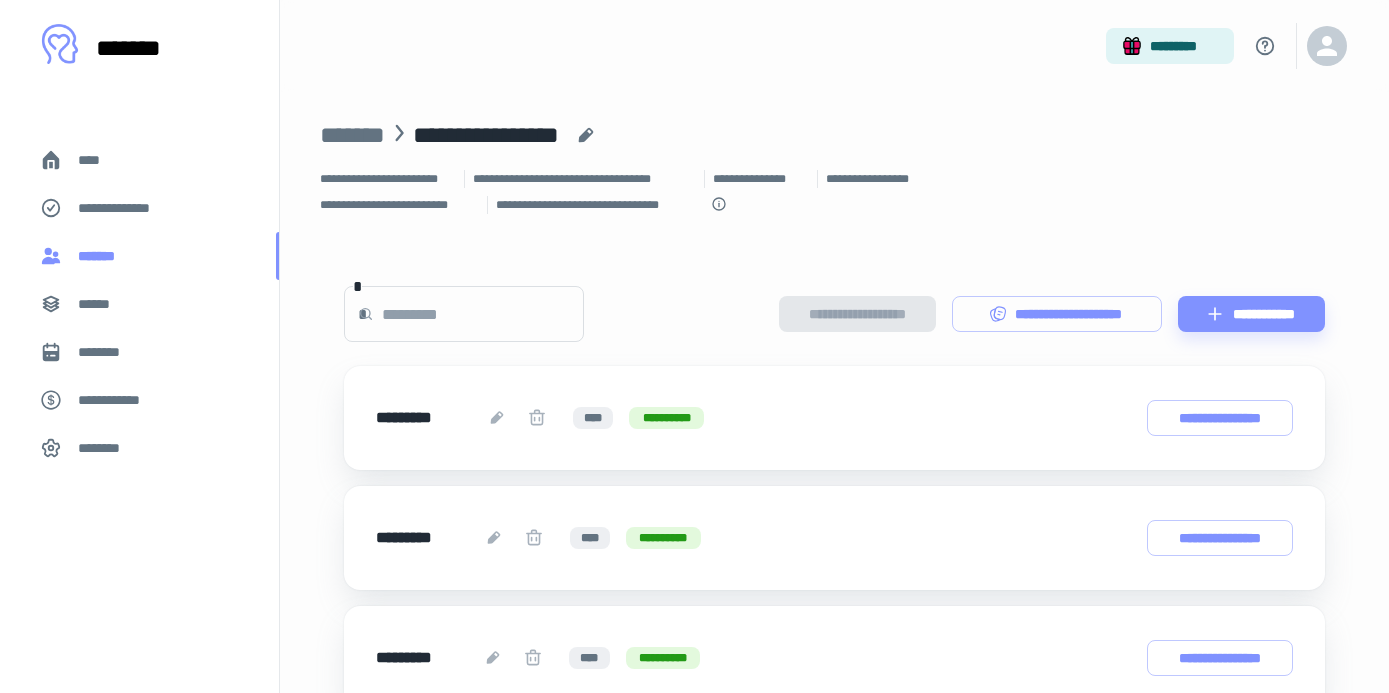 click on "*******" at bounding box center (139, 256) 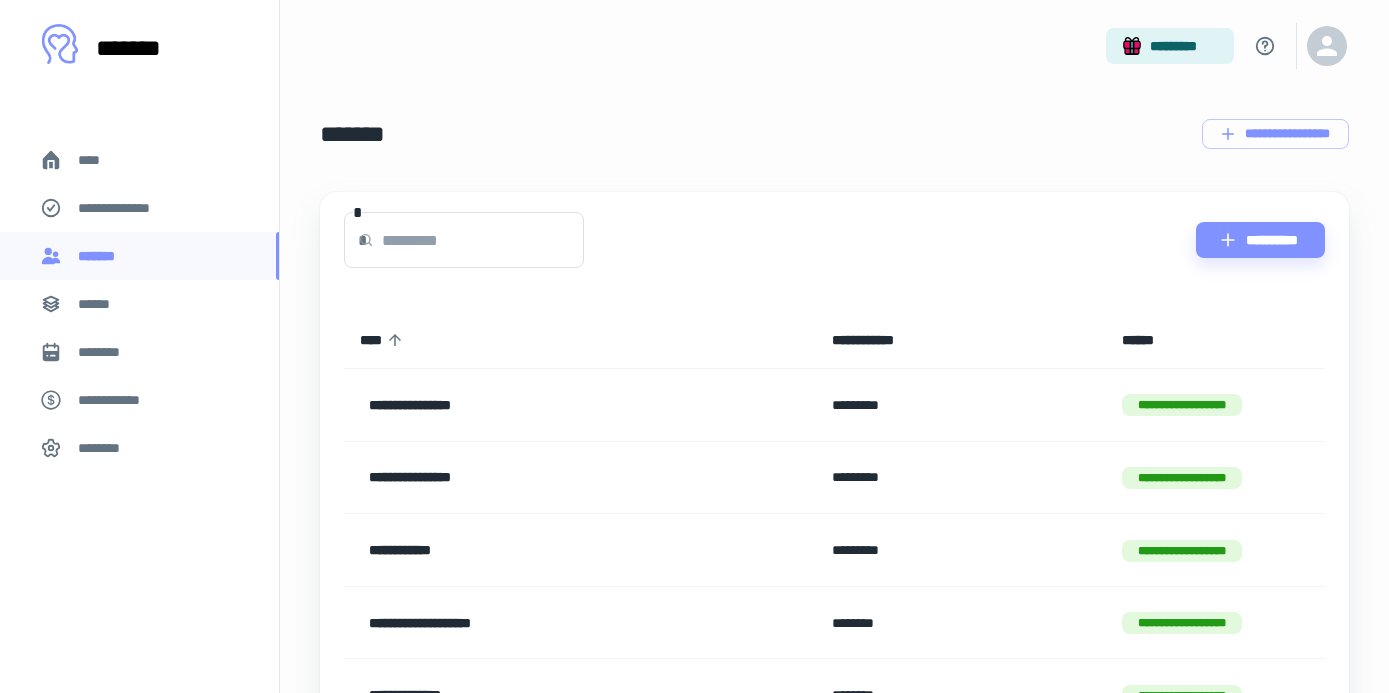 scroll, scrollTop: 144, scrollLeft: 0, axis: vertical 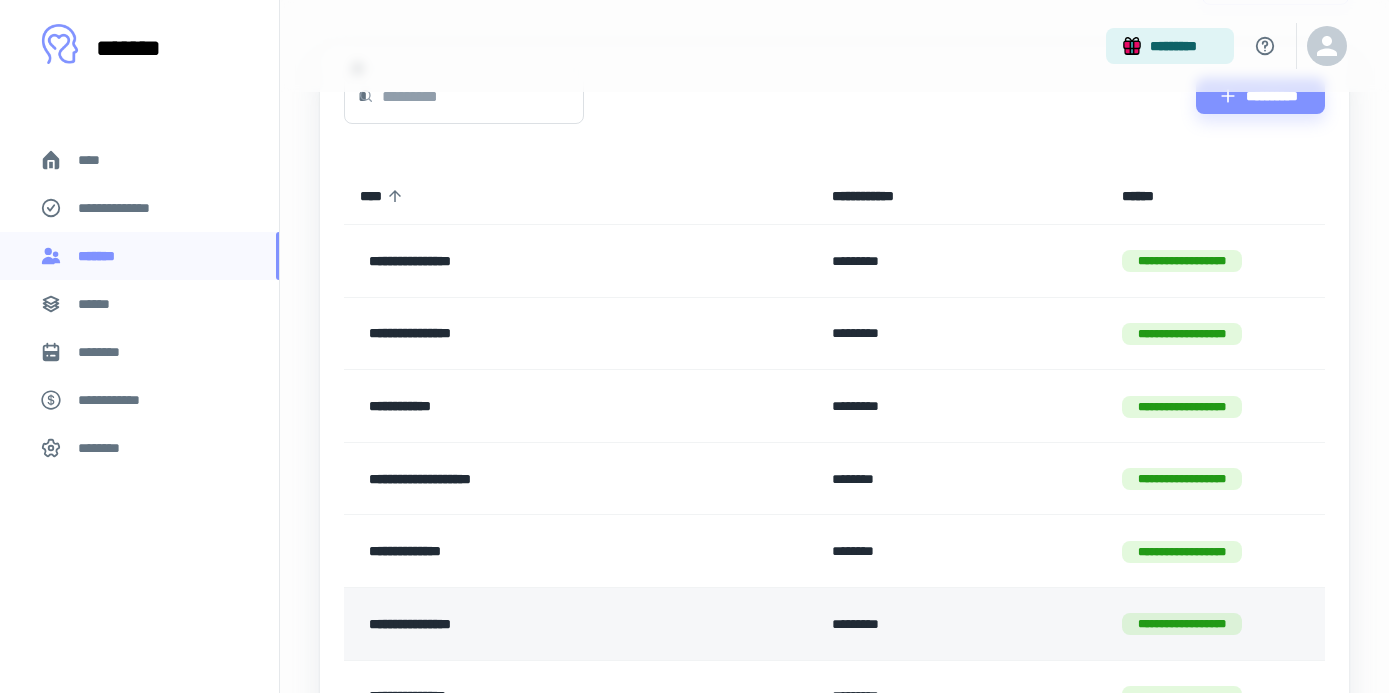 click on "**********" at bounding box center [535, 624] 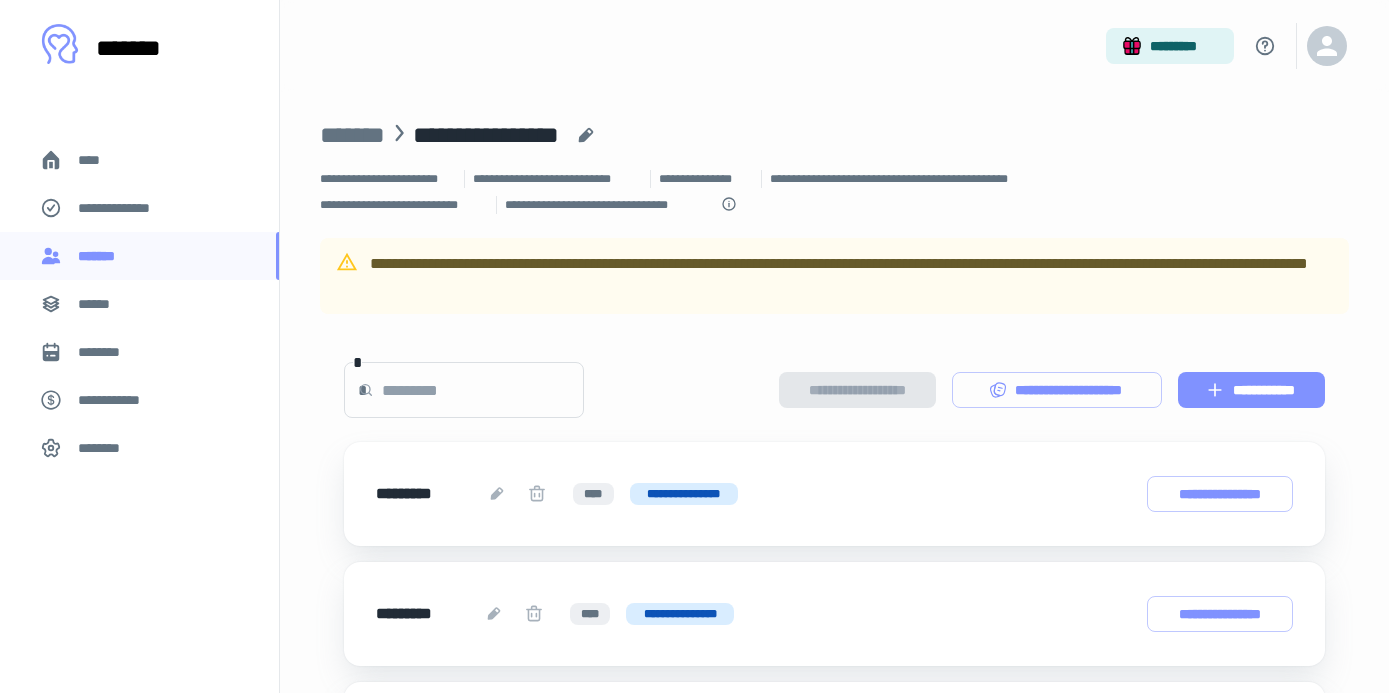click on "**********" at bounding box center [1251, 390] 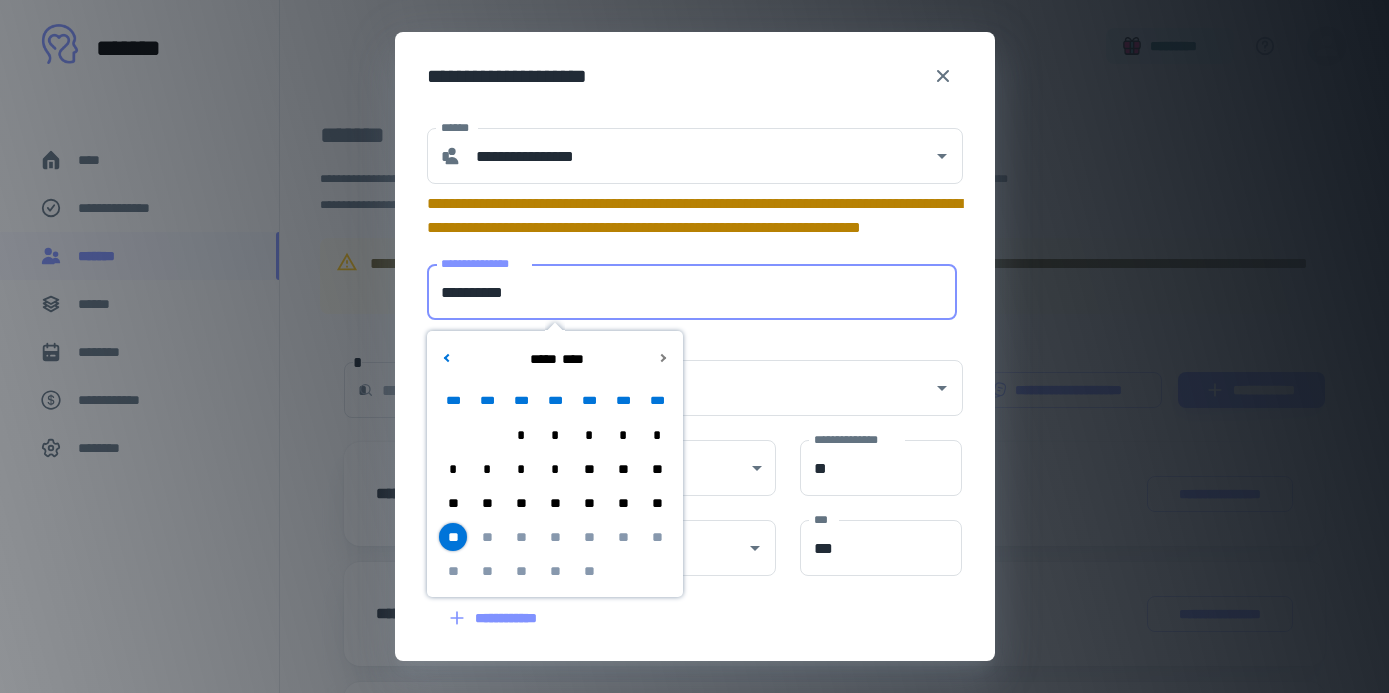 click on "**********" at bounding box center [692, 292] 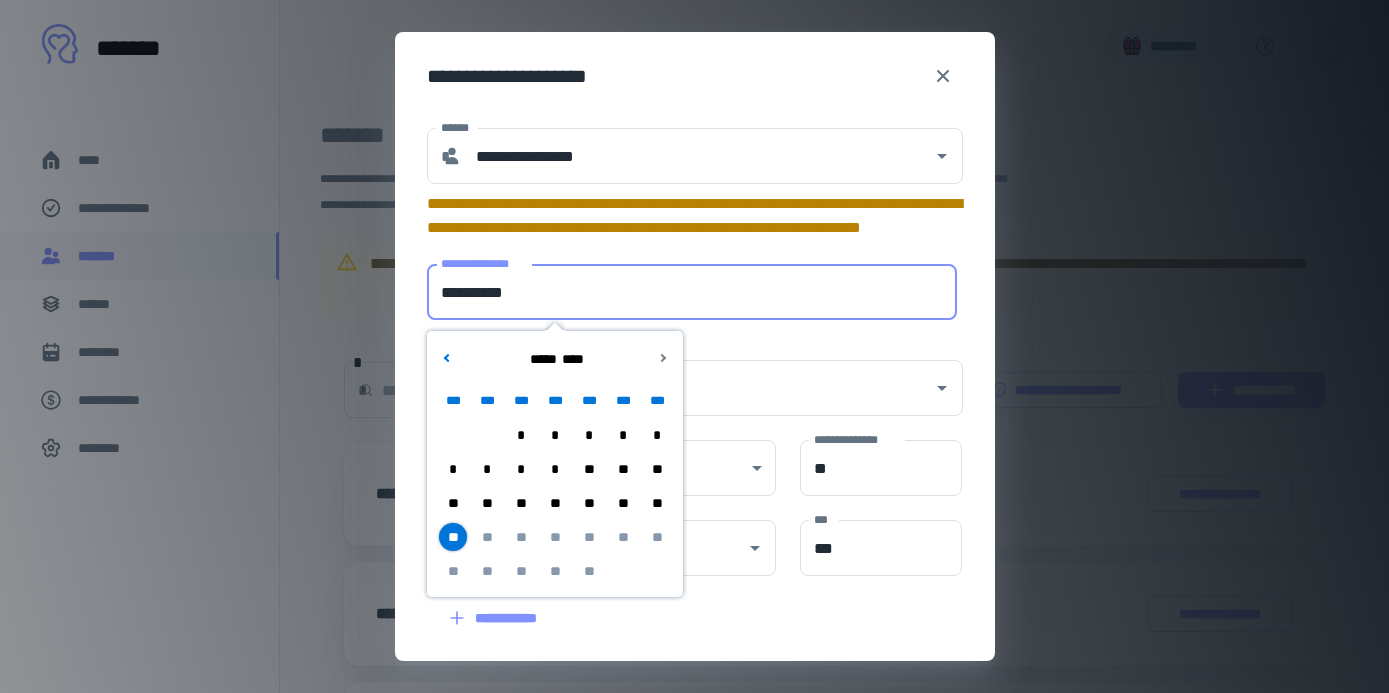 click on "**" at bounding box center [555, 503] 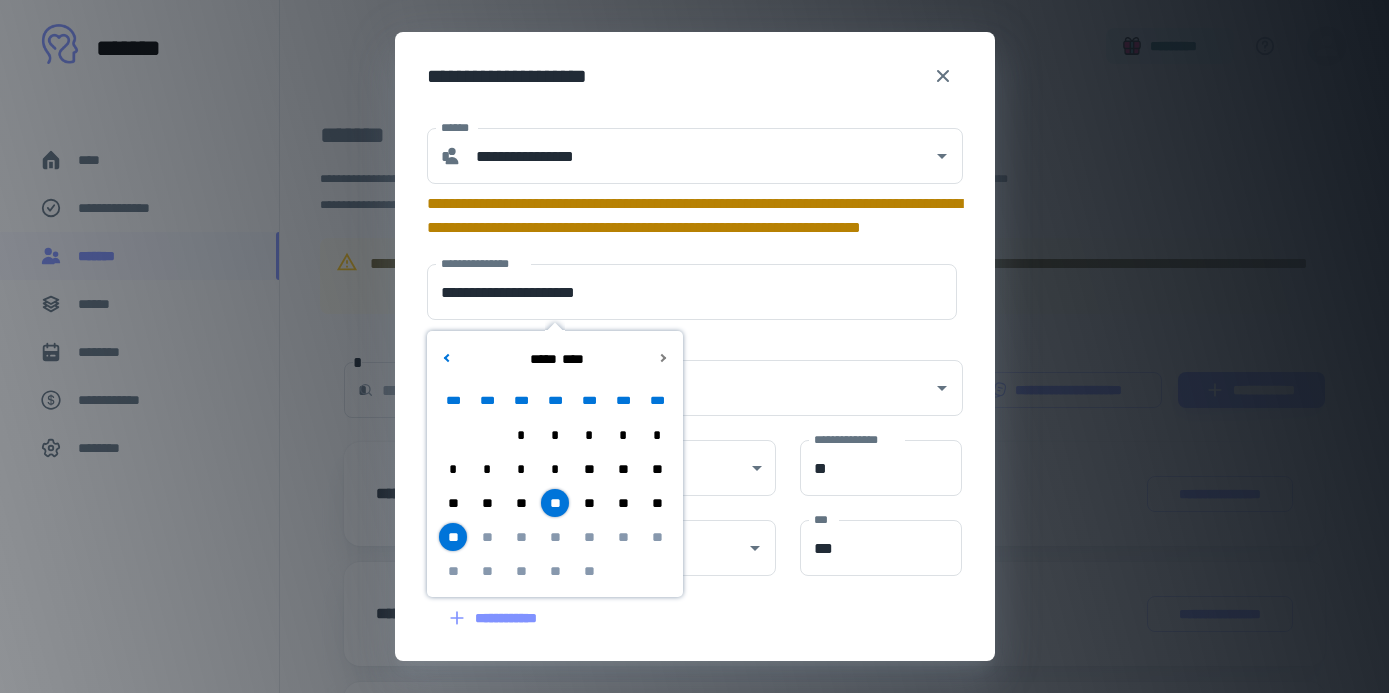 click on "**" at bounding box center (453, 537) 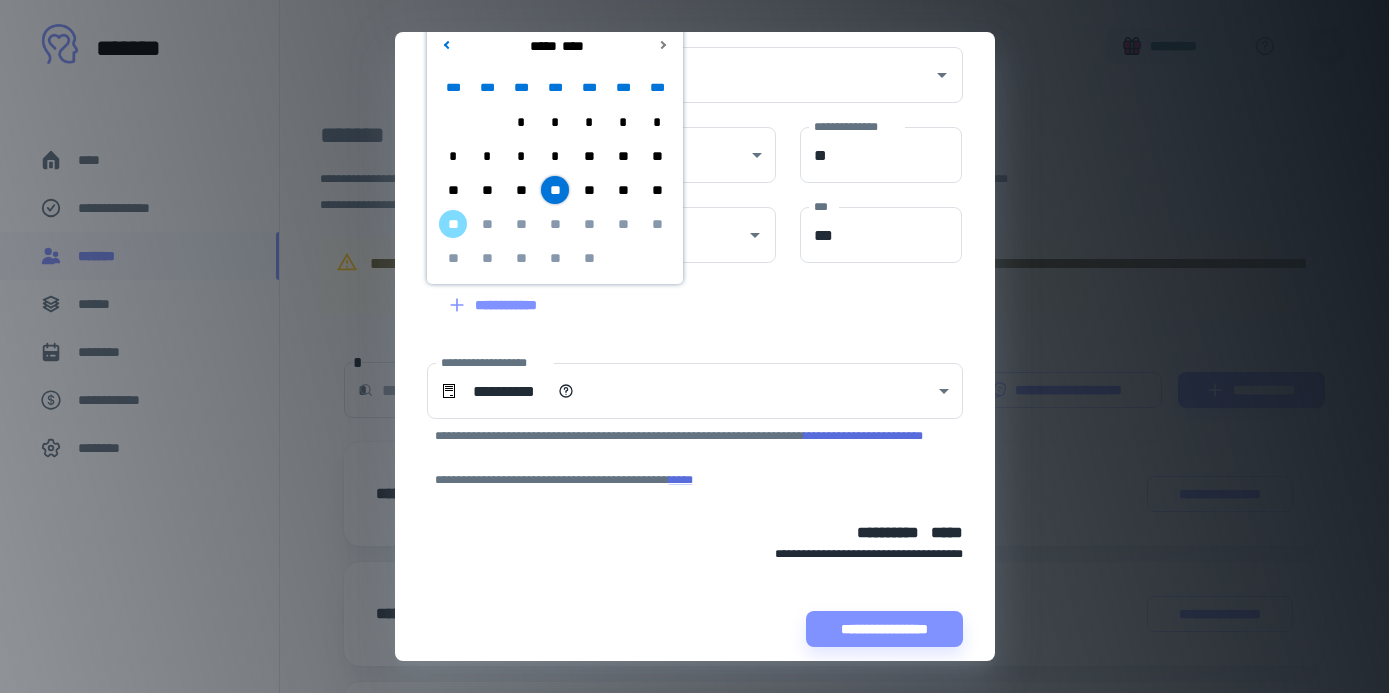 scroll, scrollTop: 331, scrollLeft: 0, axis: vertical 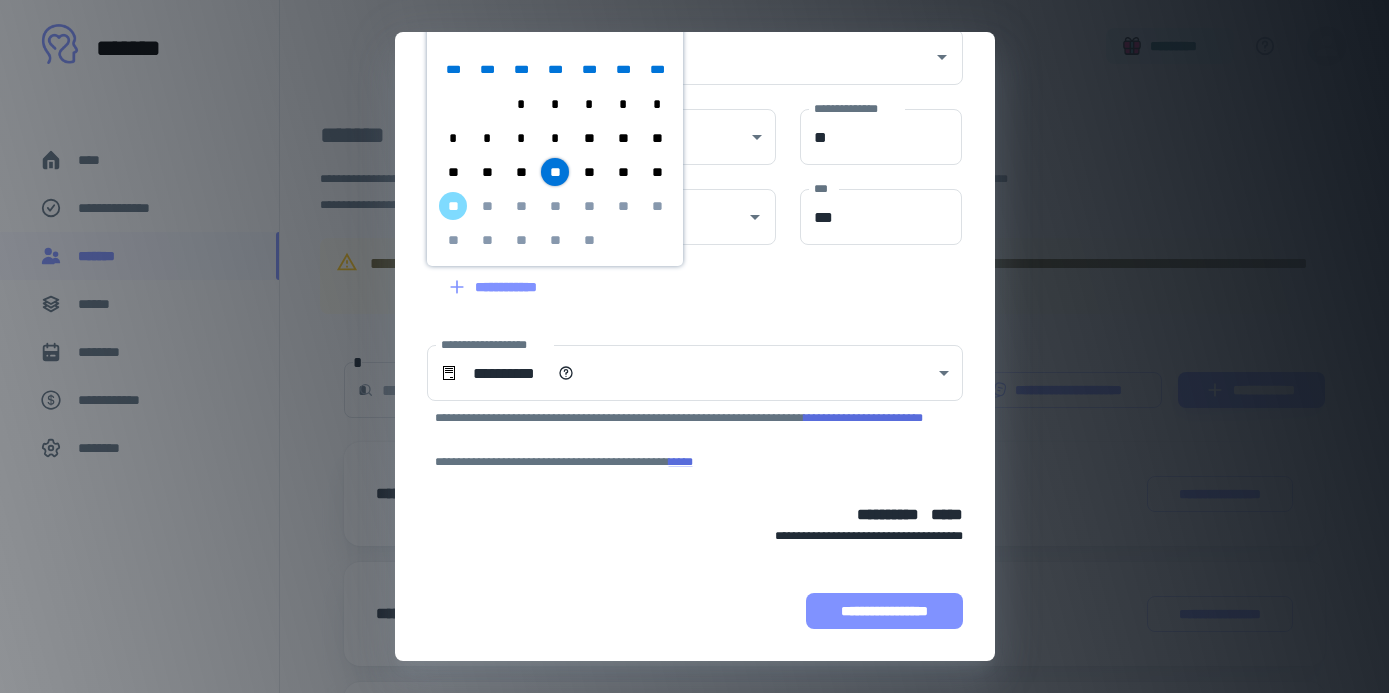 click on "**********" at bounding box center [884, 611] 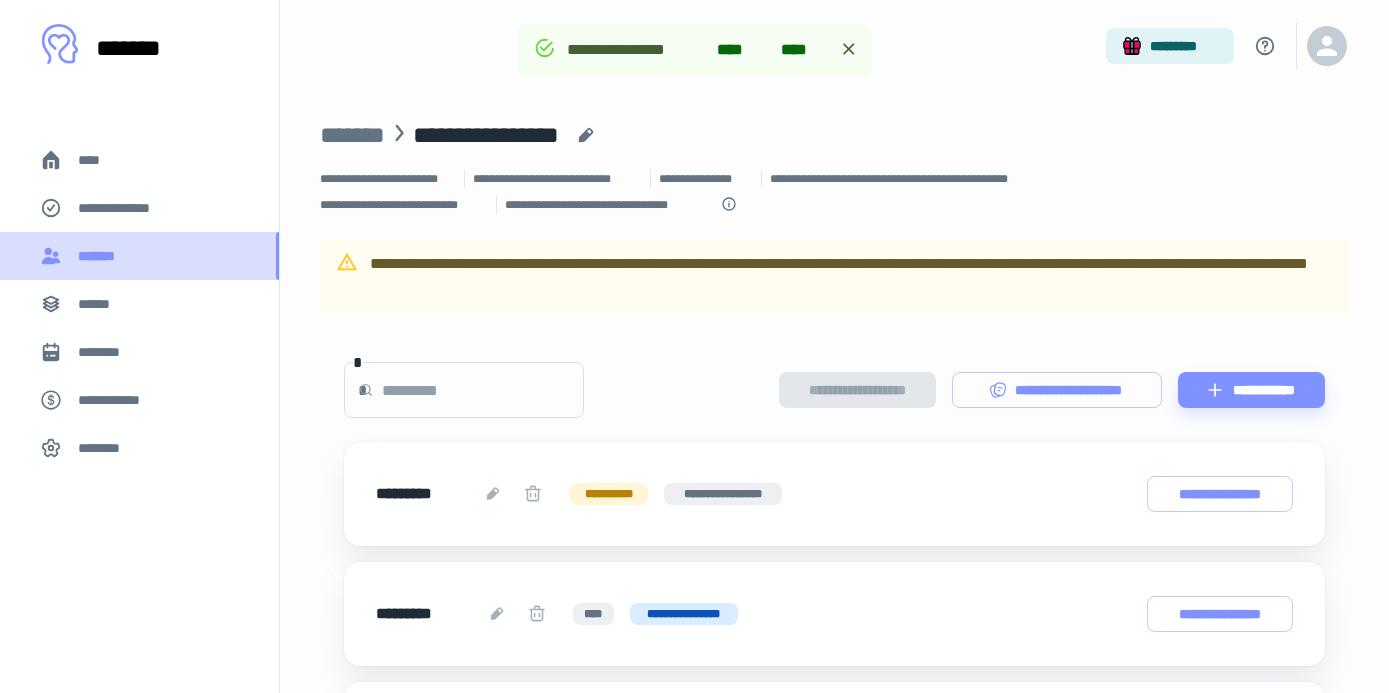 click on "*******" at bounding box center (101, 256) 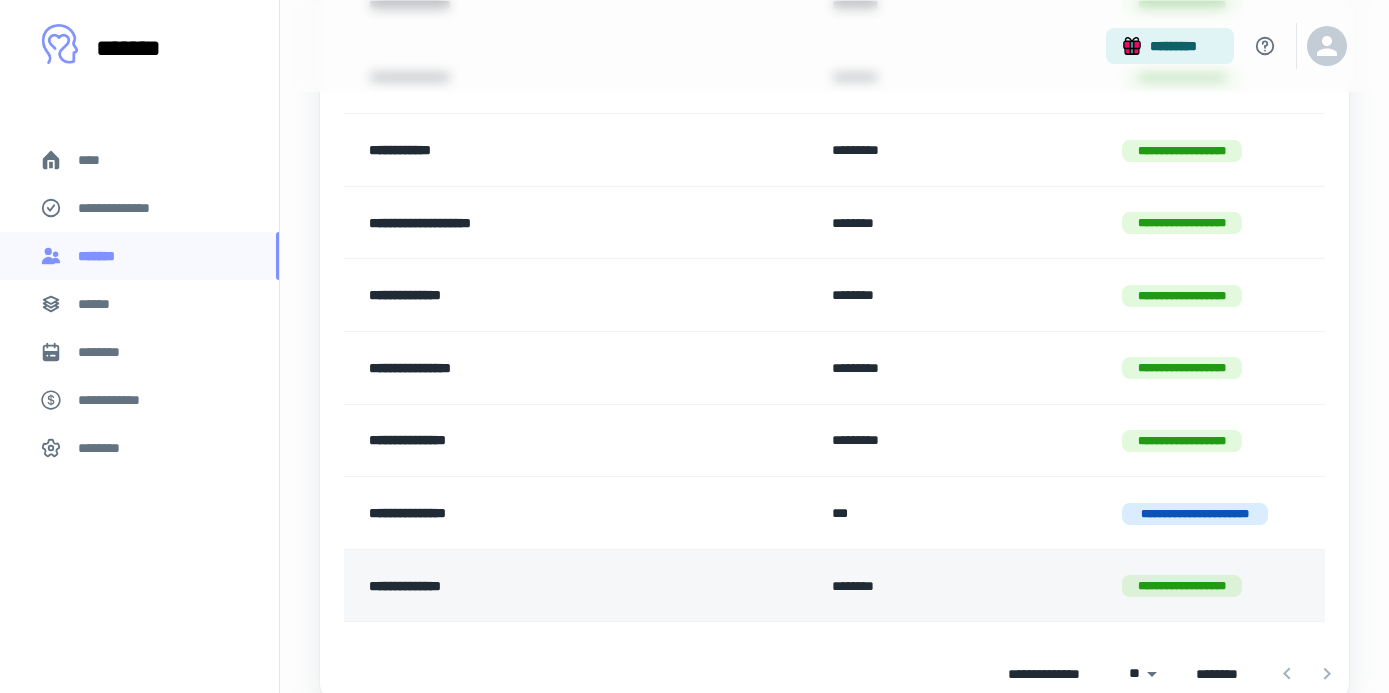 scroll, scrollTop: 348, scrollLeft: 0, axis: vertical 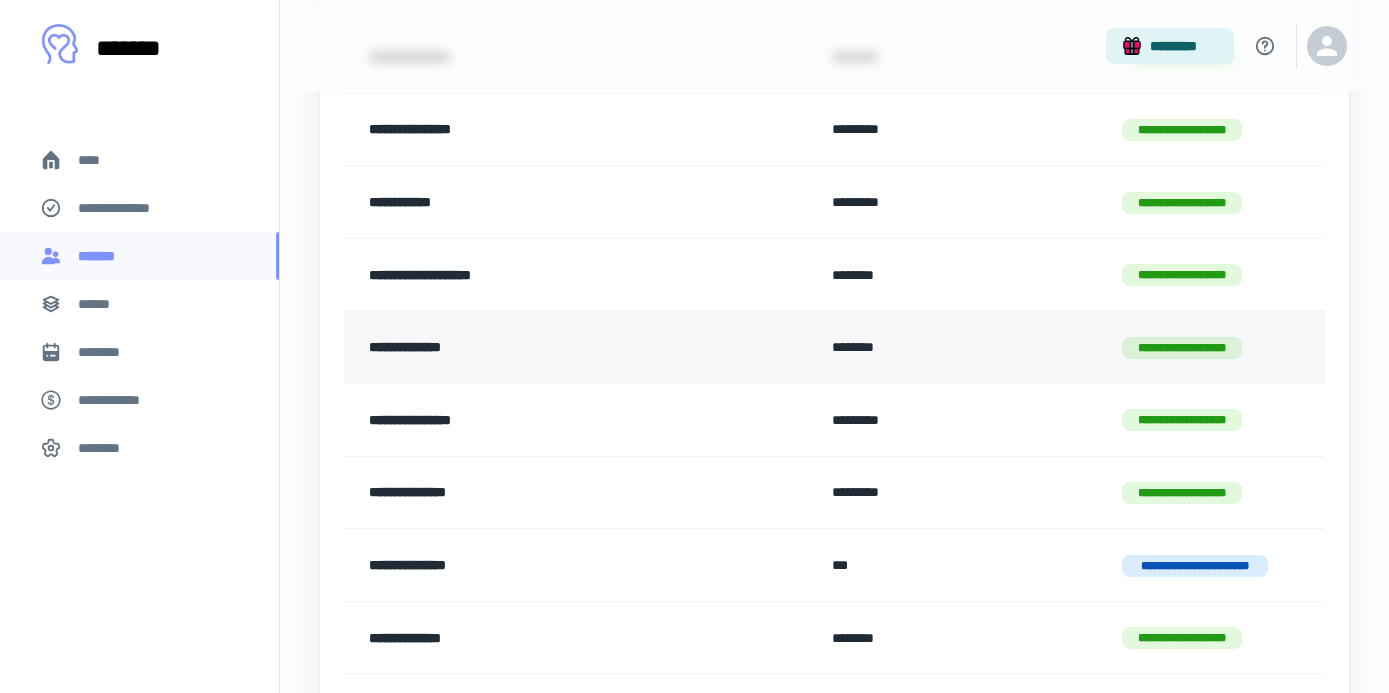 click on "**********" at bounding box center (580, 347) 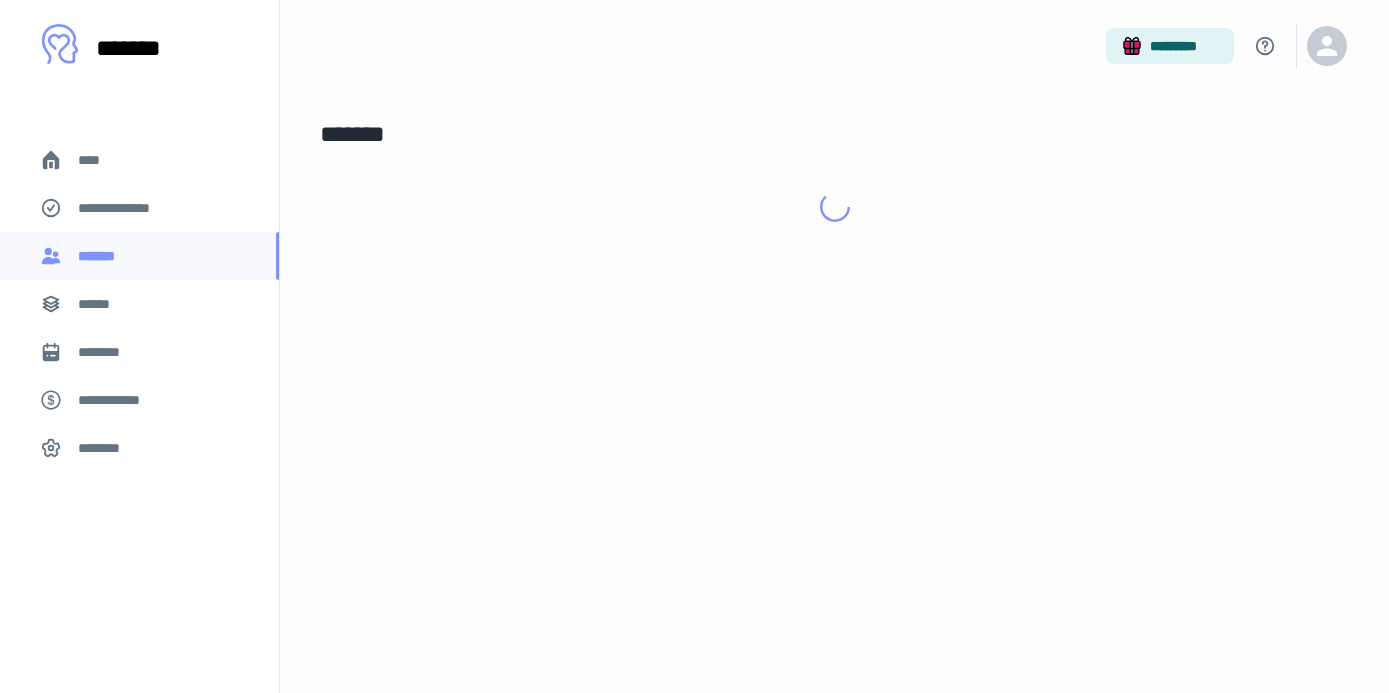 scroll, scrollTop: 0, scrollLeft: 0, axis: both 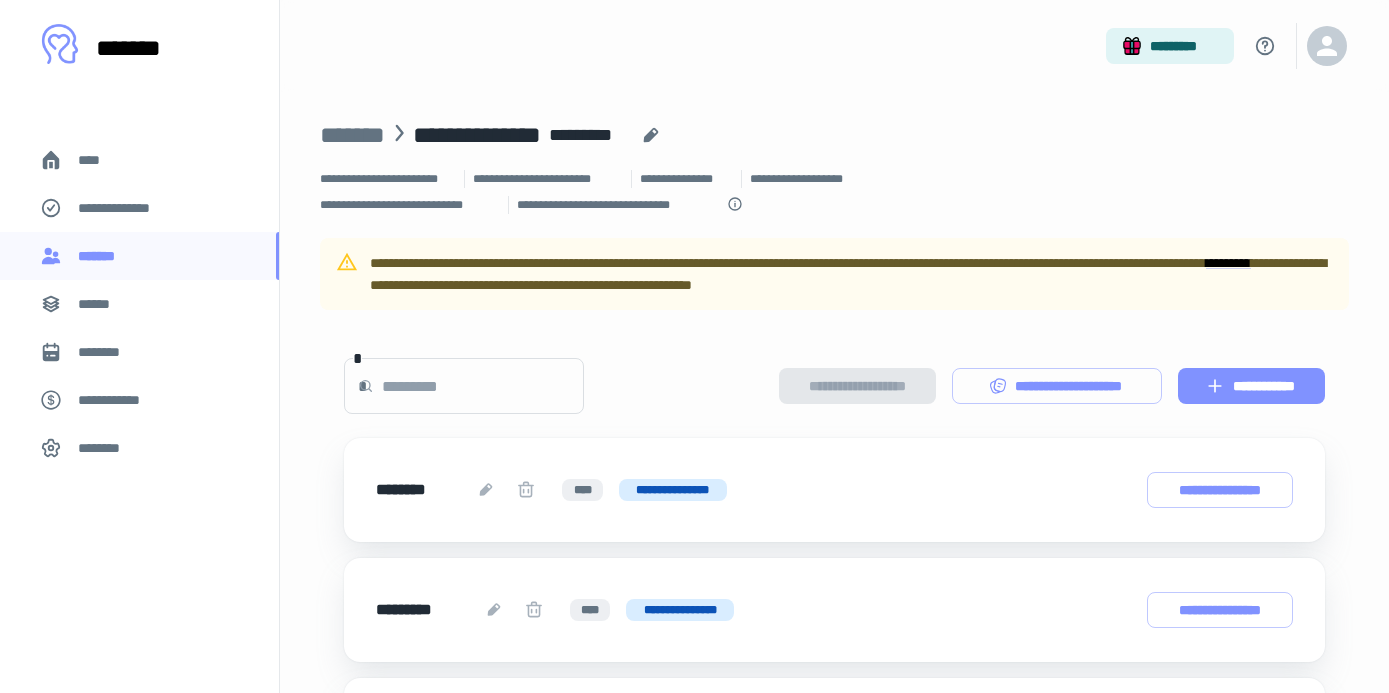 click on "**********" at bounding box center [1251, 386] 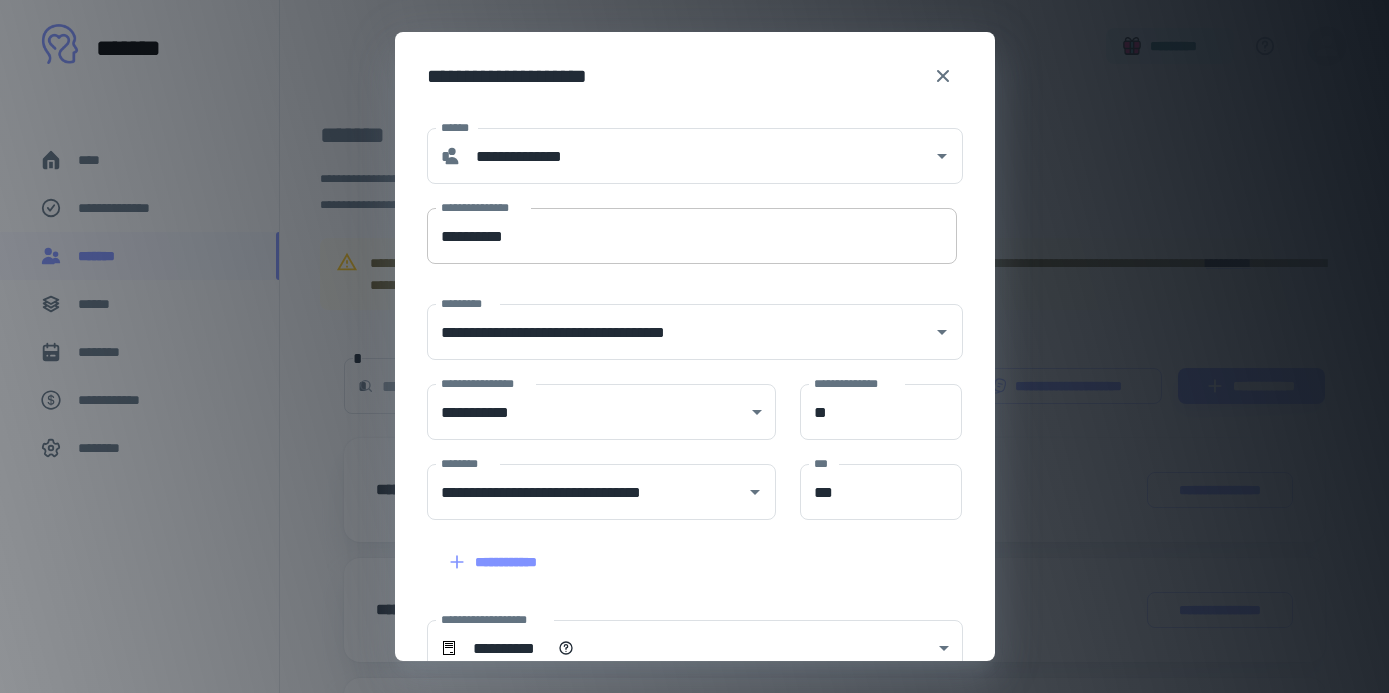 click on "**********" at bounding box center [692, 236] 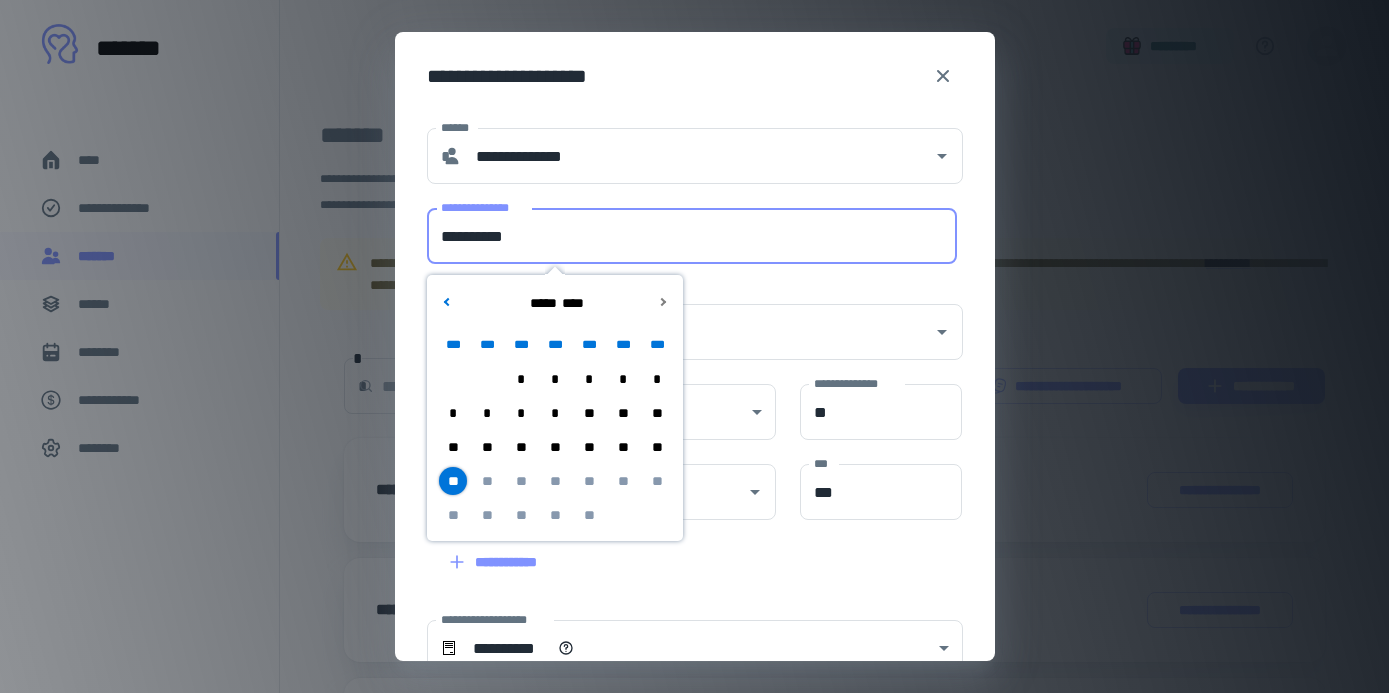 click on "**" at bounding box center [453, 481] 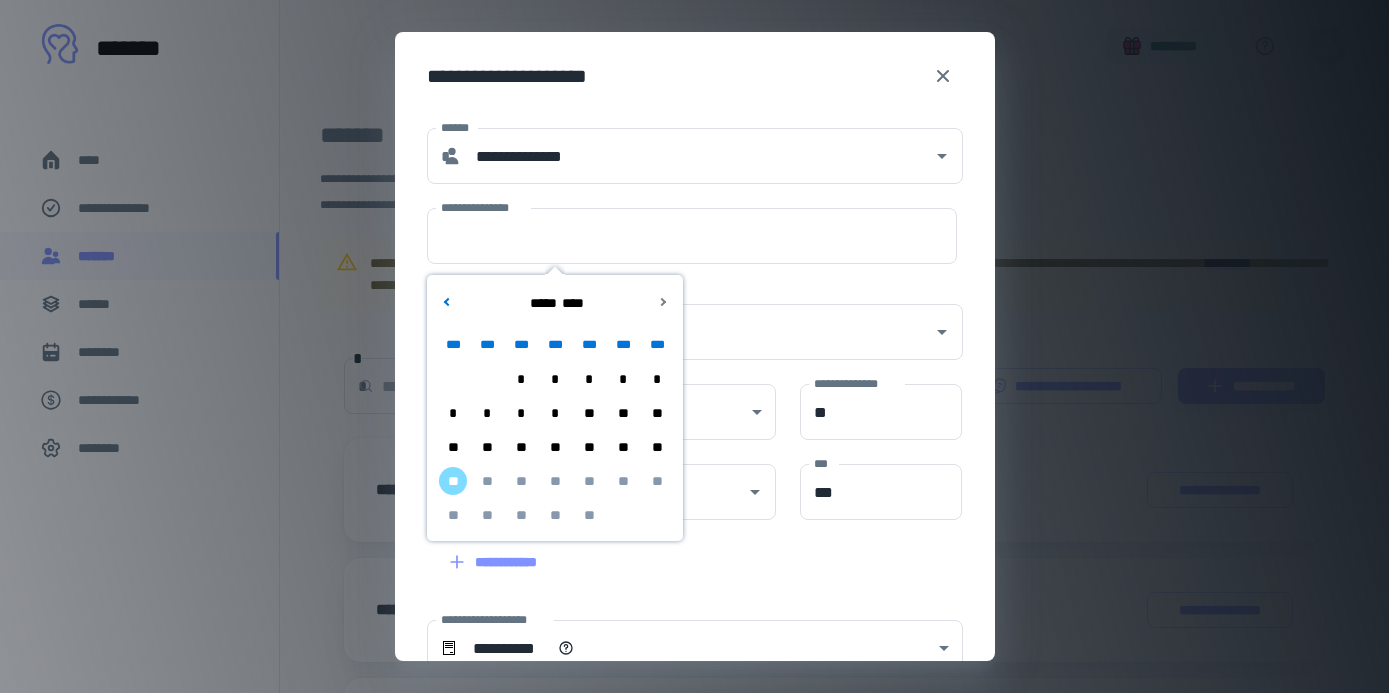 click on "**" at bounding box center (589, 447) 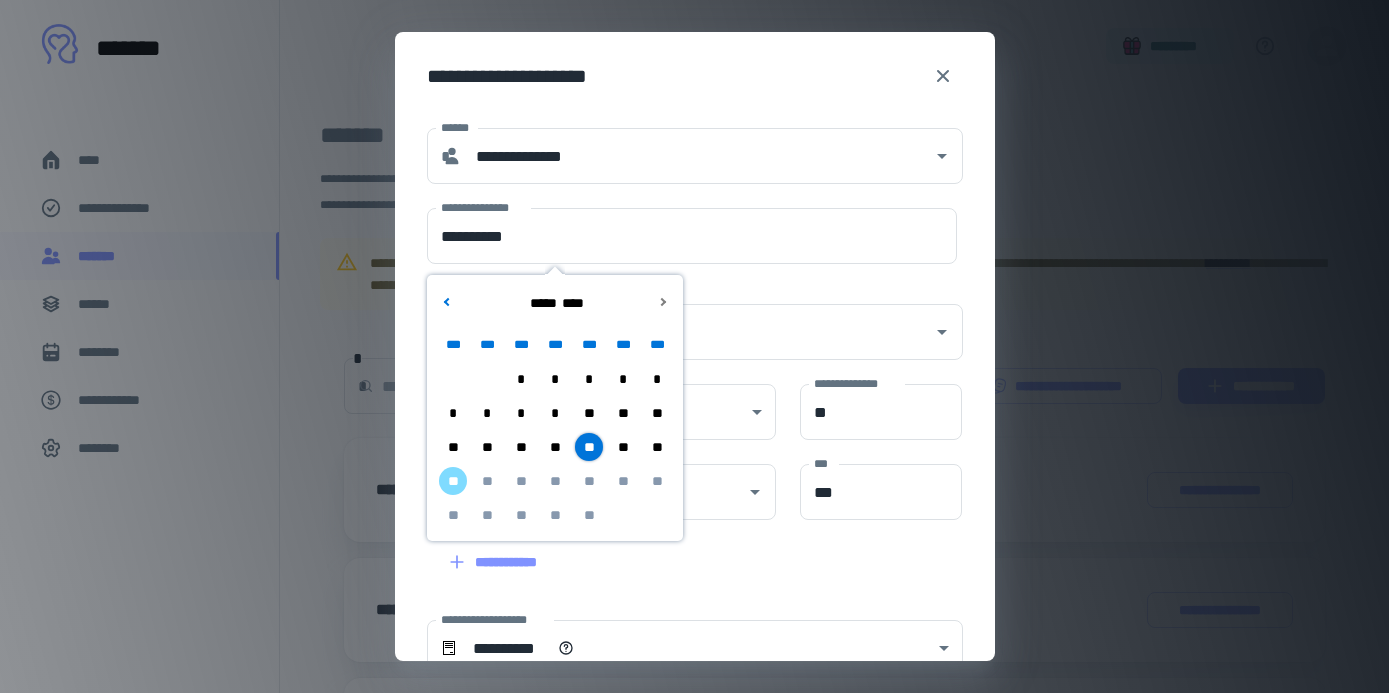 click on "**********" at bounding box center (683, 671) 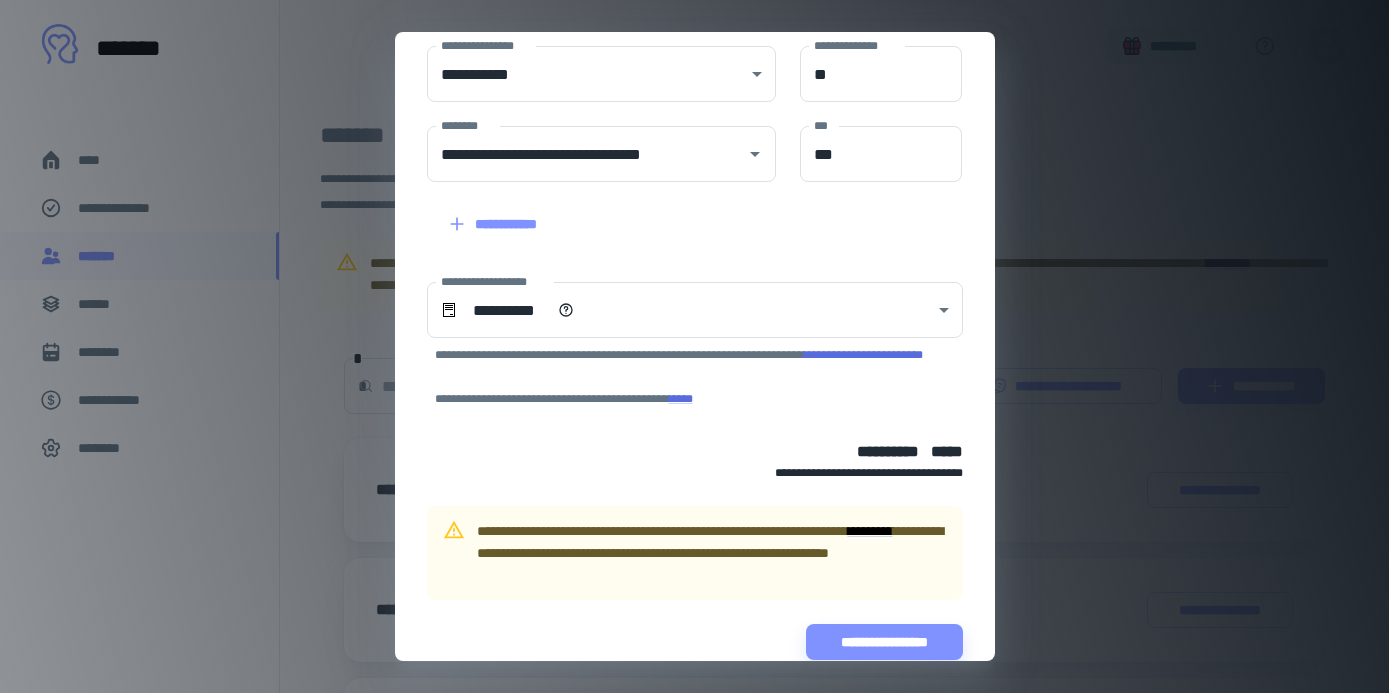 scroll, scrollTop: 369, scrollLeft: 0, axis: vertical 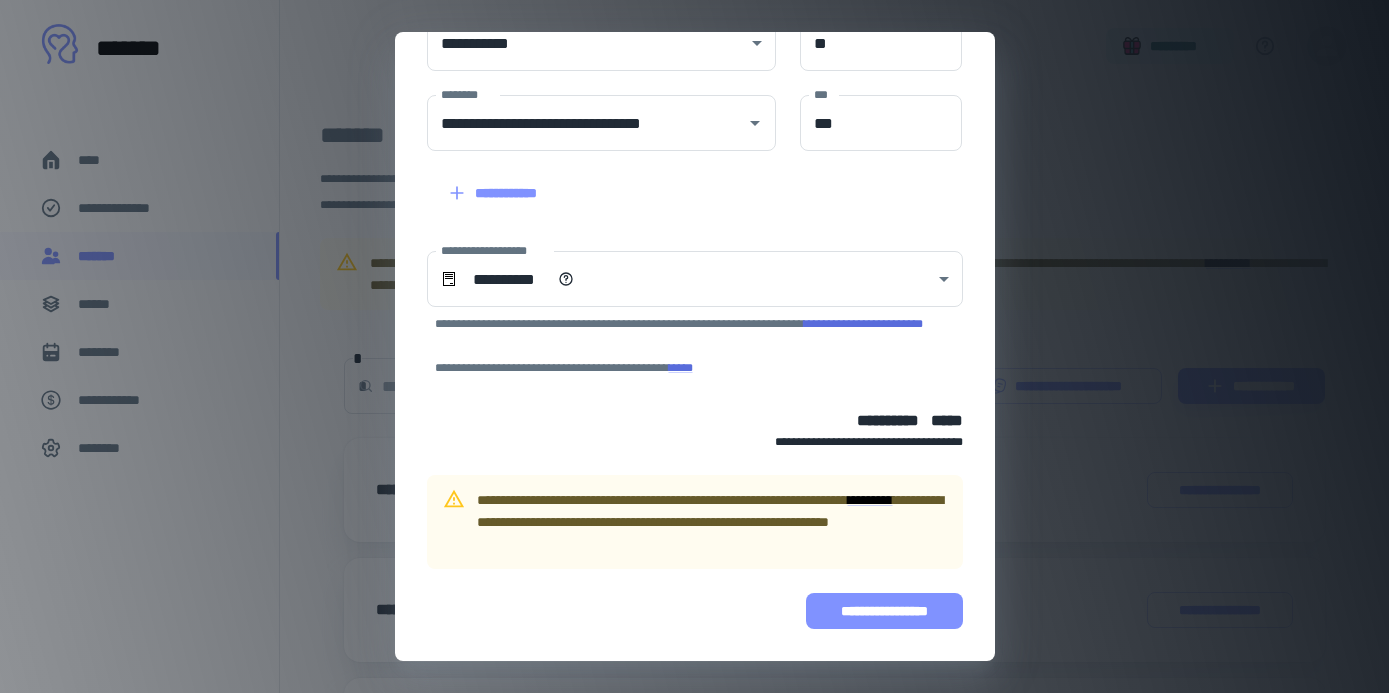 click on "**********" at bounding box center [884, 611] 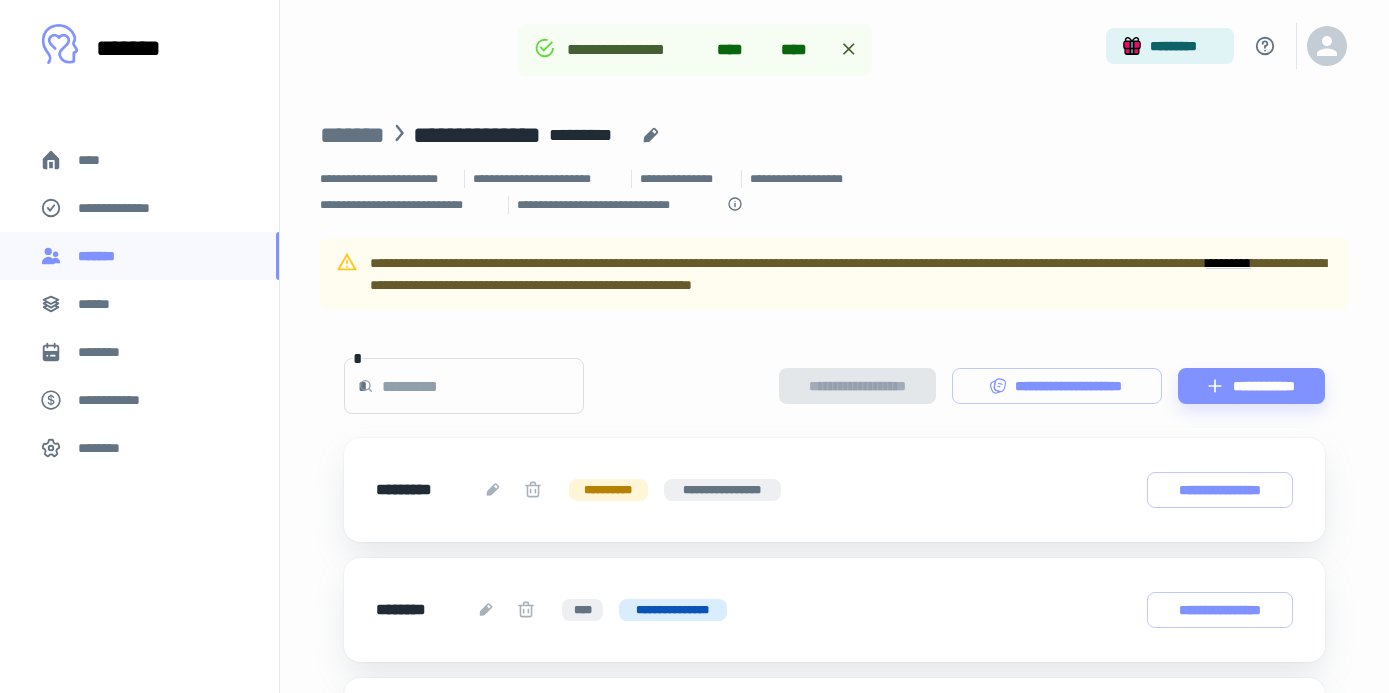 scroll, scrollTop: 495, scrollLeft: 0, axis: vertical 